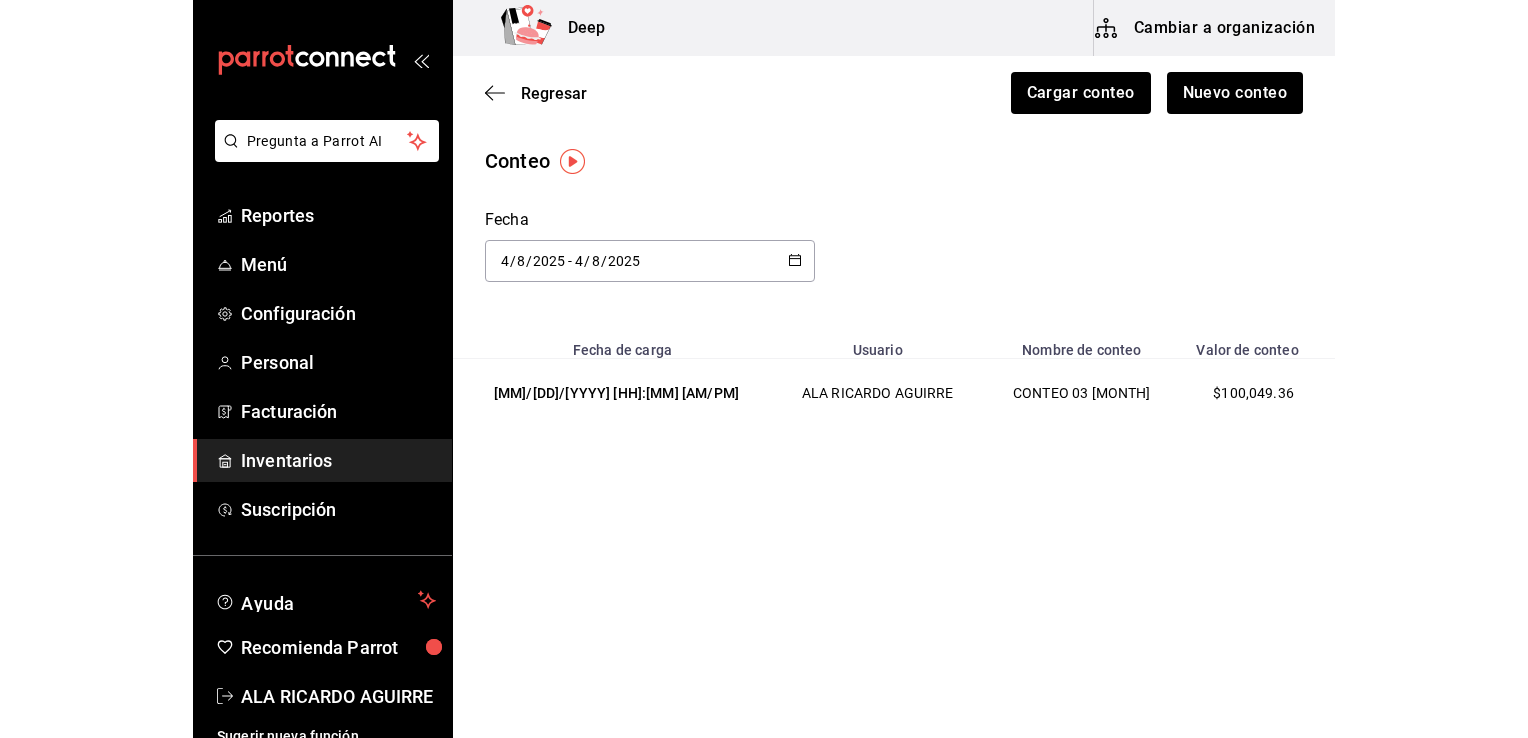 scroll, scrollTop: 0, scrollLeft: 0, axis: both 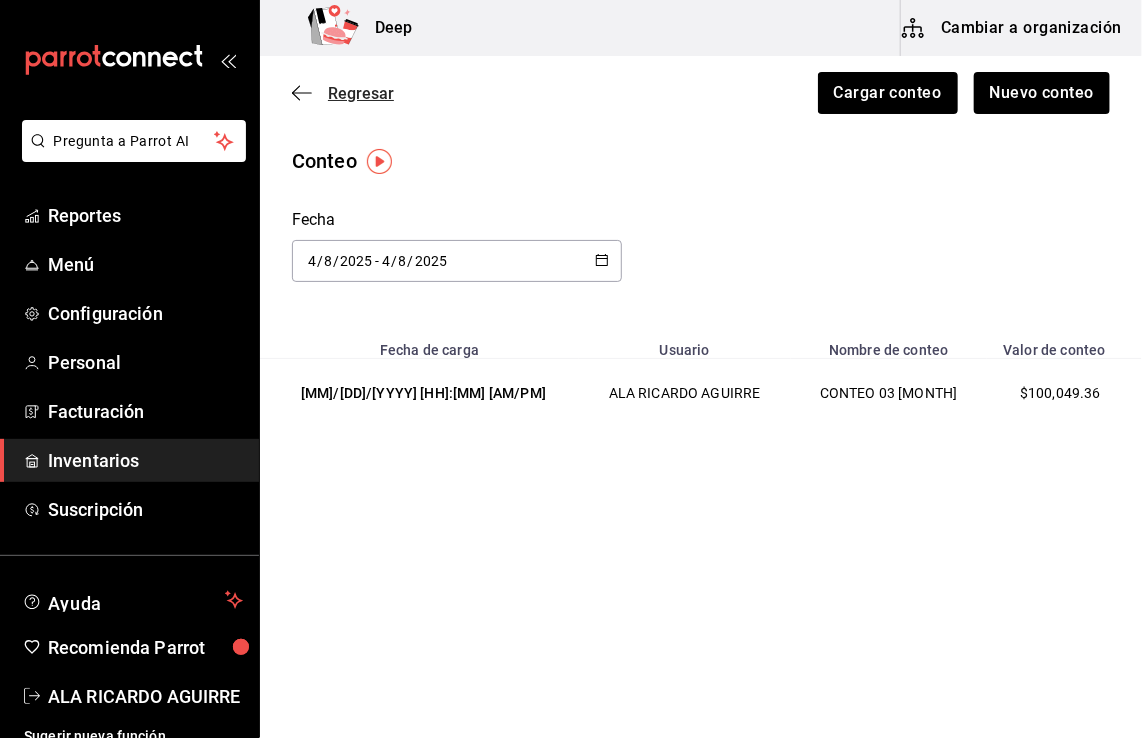 click 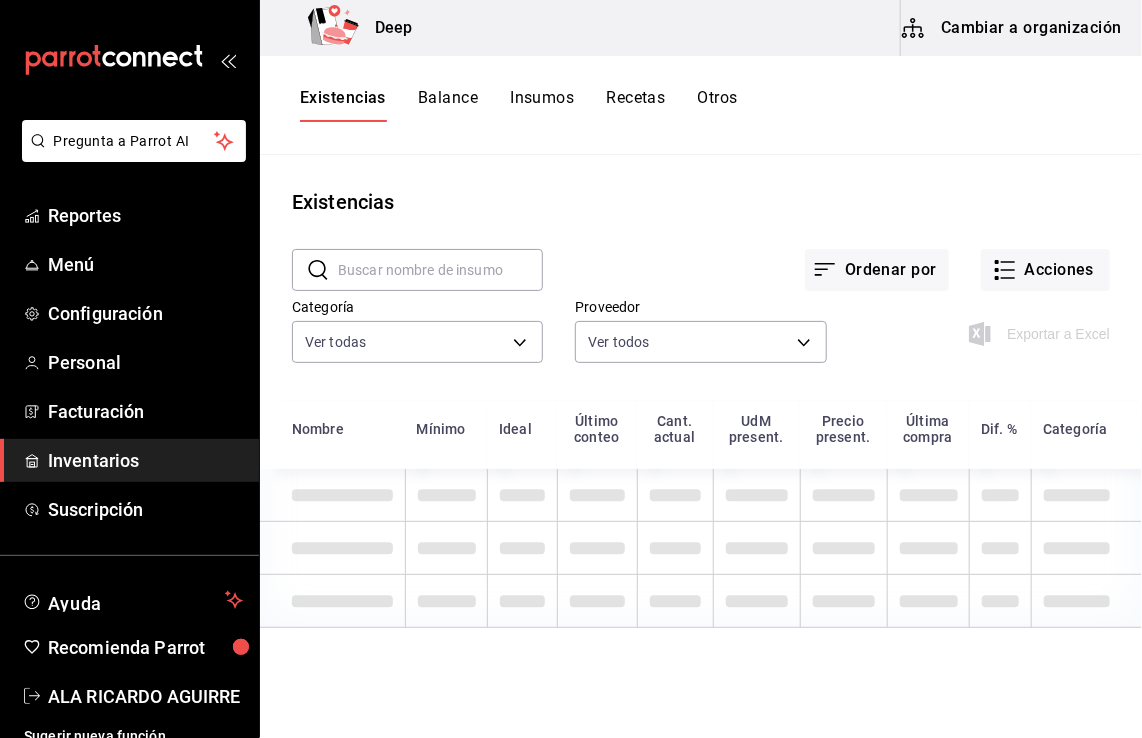click on "Insumos" at bounding box center [542, 105] 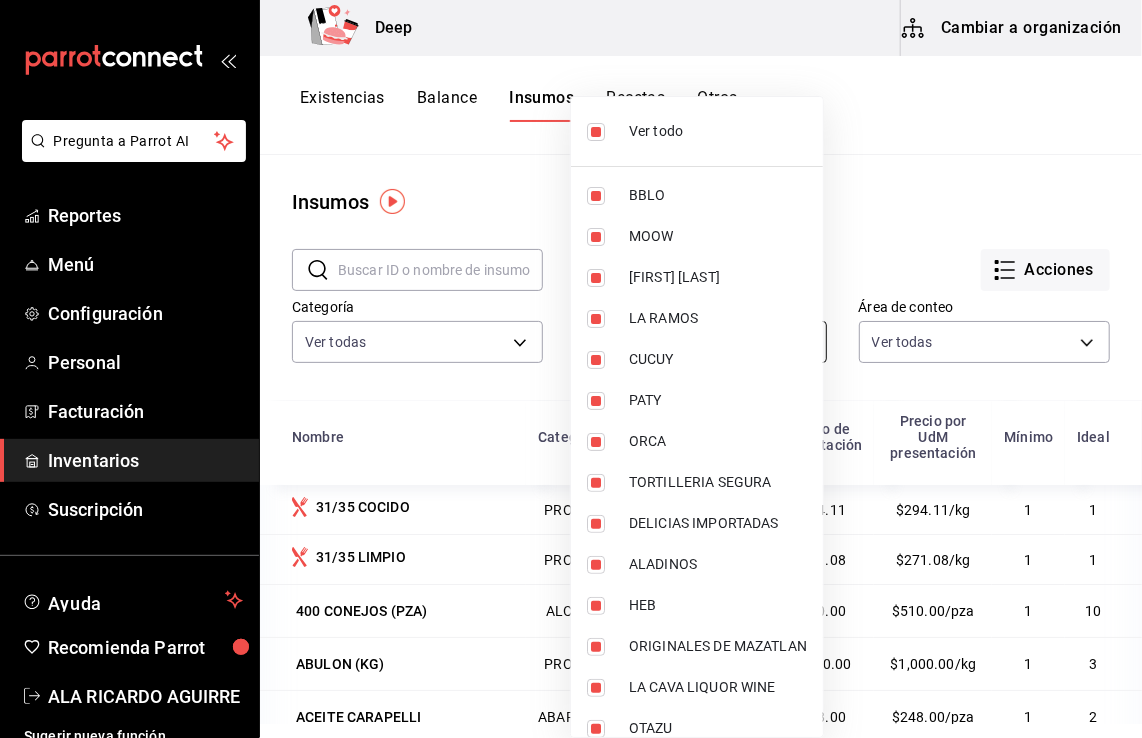click on "Pregunta a Parrot AI Reportes   Menú   Configuración   Personal   Facturación   Inventarios   Suscripción   Ayuda Recomienda Parrot   ALA [FIRST] [LAST]   Sugerir nueva función   Deep Cambiar a organización Existencias Balance Insumos Recetas Otros Insumos ​ ​ Acciones Categoría Ver todas 7fcf6eec-c991-420a-b7da-77d77f807be9,962bea65-51f9-40ef-bc10-3fb4cecd669d,a52c01ff-1987-4c64-b555-c42168a13bbc,4aaa5ea1-deb7-438a-a1f8-aee66493bd6d,523f9c40-fe47-4268-9e01-a8555a1c3585,fb415fe4-fd80-497f-b030-d982297e588f,e615f67e-949b-4b03-aca9-09f1607c2af6,04a7e832-5dde-4824-81d8-7c70d186b77b,8b9d35fe-b964-4a32-b119-40d27f08e2d1 Proveedor Ver todos Área de conteo Ver todas 06de73aa-6a91-4e43-be68-d1946daece19,962bea65-51f9-40ef-bc10-3fb4cecd669d,630c57db-620f-484e-9568-3ab88bd574b1,d3e3edcd-1a9d-47bf-a857-fe349e6327f3 Nombre Categoría Proveedor Precio de presentación Precio por UdM presentación Mínimo Ideal   31/35COCIDO  PROTEINA Interno $294.11 $294.11/kg 1 1   31/35LIMPIO  PROTEINA Interno $271.08 1 1" at bounding box center (571, 362) 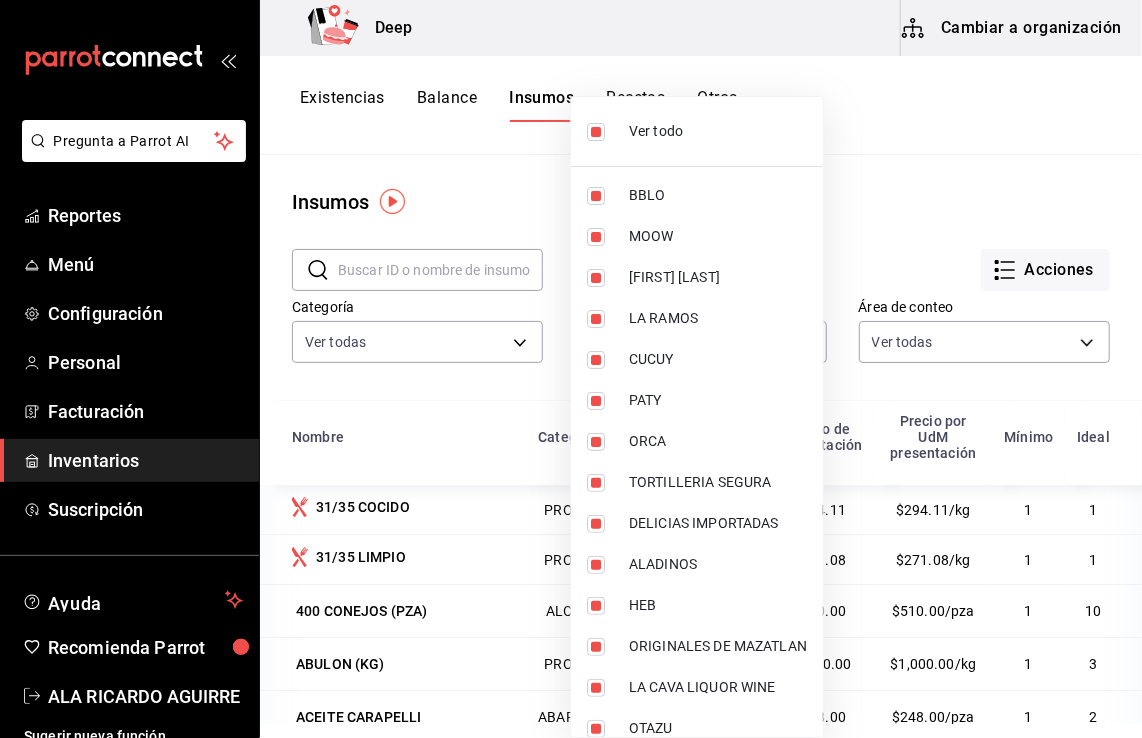 click at bounding box center (571, 369) 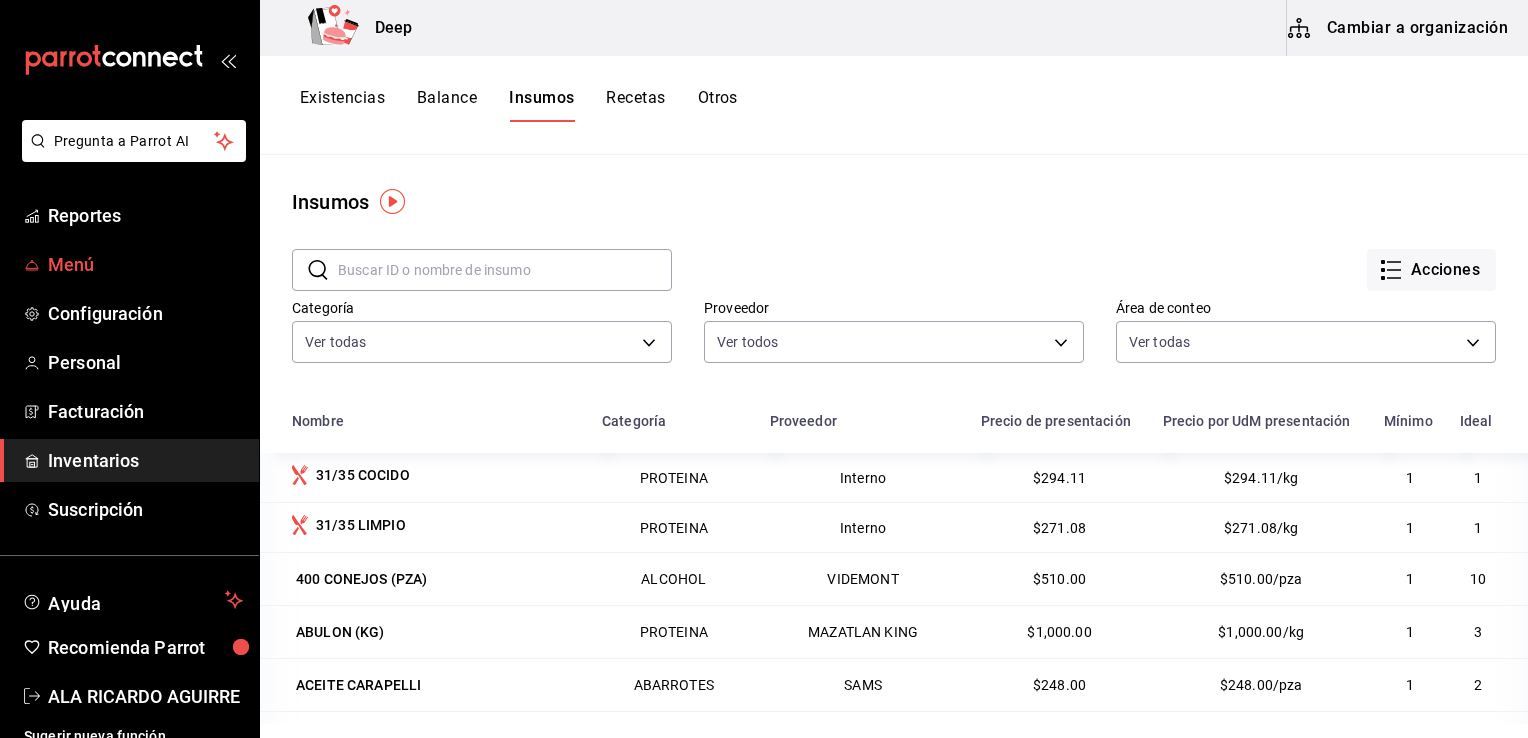 click on "Menú" at bounding box center (145, 264) 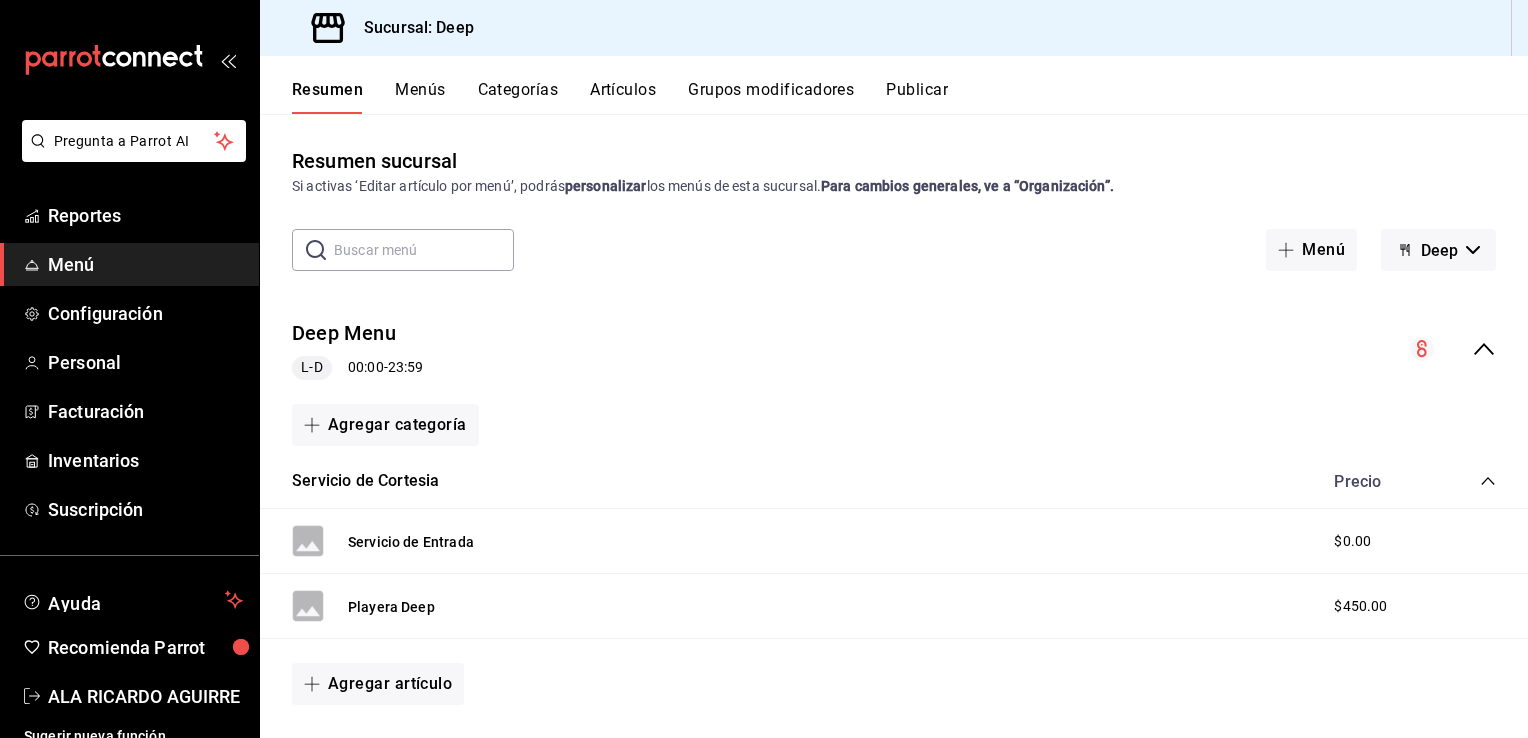 click on "Artículos" at bounding box center (623, 97) 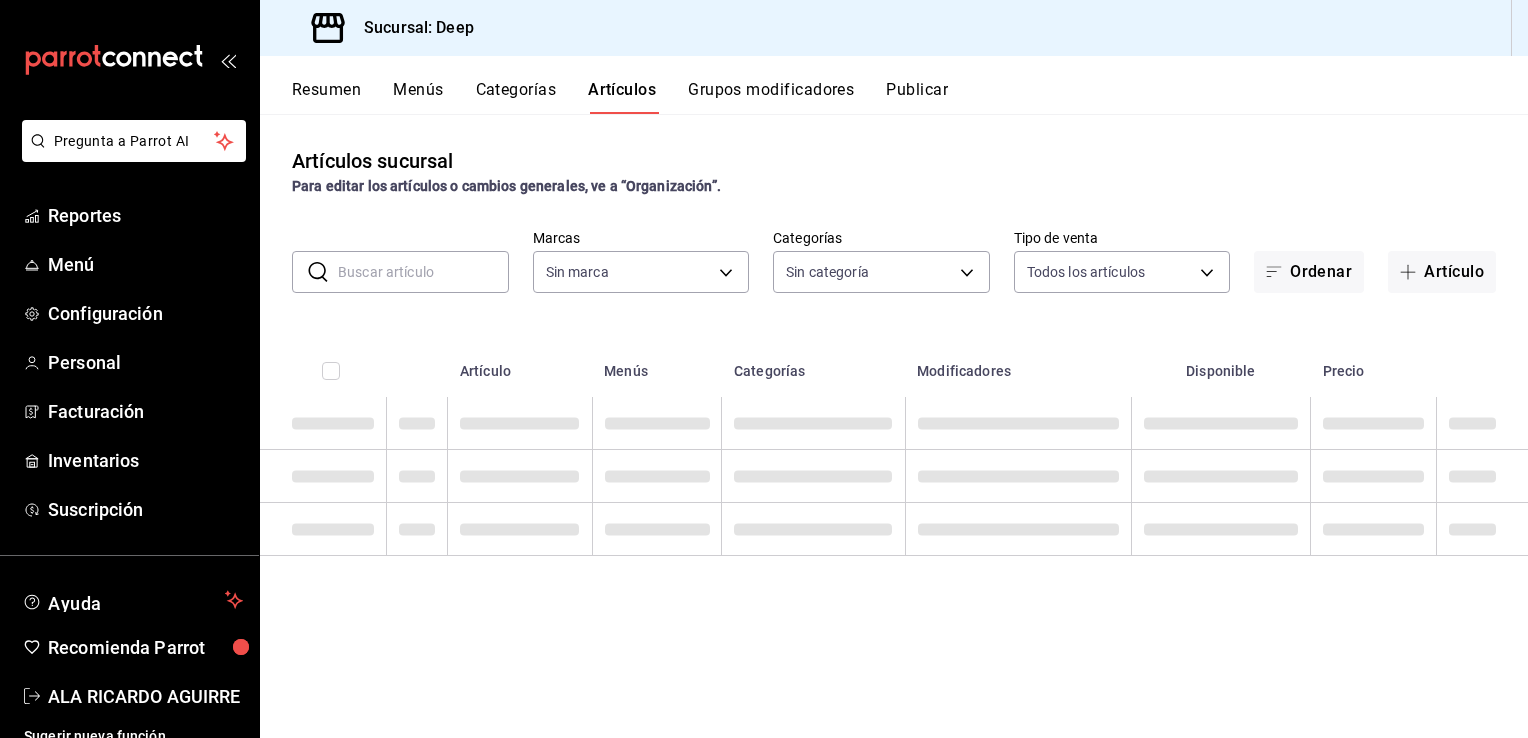 type on "4a277d3d-b871-4e54-9010-bb562c7bff6e" 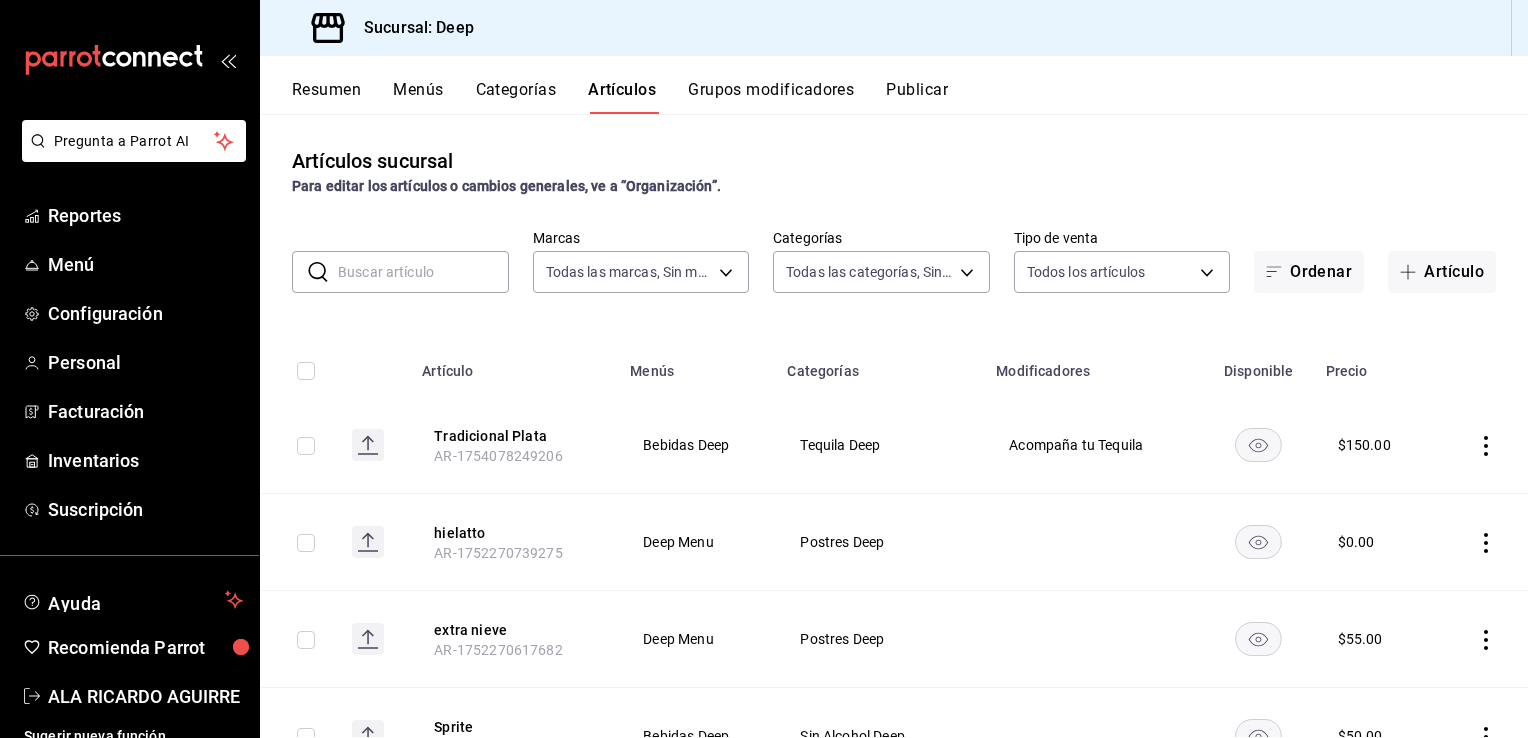 type on "ddb230fc-2149-46a3-9158-6941609bcea4,37b1b8cc-20bc-4ec6-9eb2-fc1007adb248,52e76518-06d2-4f9f-93ad-8965d410f2dc,0449c884-649f-4d97-99d4-d9e0a563c1da,008934b7-f037-4e7e-8388-6599dfdc919d,516ea33d-2367-467d-ad24-bc8baffae5a7,97ca9c72-9e66-487d-bd8f-7c699da4cbb7,f96c68cf-6f51-4206-a4b8-aecfcb24dab9,174abbb9-f6c4-430c-8eb1-575952013ccf,2e306ef8-fe64-41b0-9dc3-9728448cb1f3,fd386cce-9e0d-4e38-ae7e-cff8767c6f06,7c866e83-c434-43d0-8307-e306d8292f3e,7058150f-48a2-4468-87c1-3270368f1061,0ecdabed-acea-4bfb-8d85-a3893320c1f1,31fe6cdb-3aa9-45c8-910f-0910b001810b,572646e9-e498-47c0-829c-ec693a41df01,cfc897cb-fc07-48d7-9c25-e960939c8fb5,3723daa6-4b18-4e4c-b6d2-62bb58e5bf9a,ced4089c-eeef-4415-9e85-c90b49705dc1,a90f823d-f36c-497f-b484-85670762a7f4,1c0e36b3-5a7b-4e63-be8b-3a4634721abf,b6dad8b3-b683-4fb6-bf32-344a59023bb6,763db545-d8c0-4000-9487-e260caa7ec8d,ec79eb80-6e8f-450e-948d-825a7a67f7c3,0abba288-c72a-4b93-813e-3a8eff0934e8" 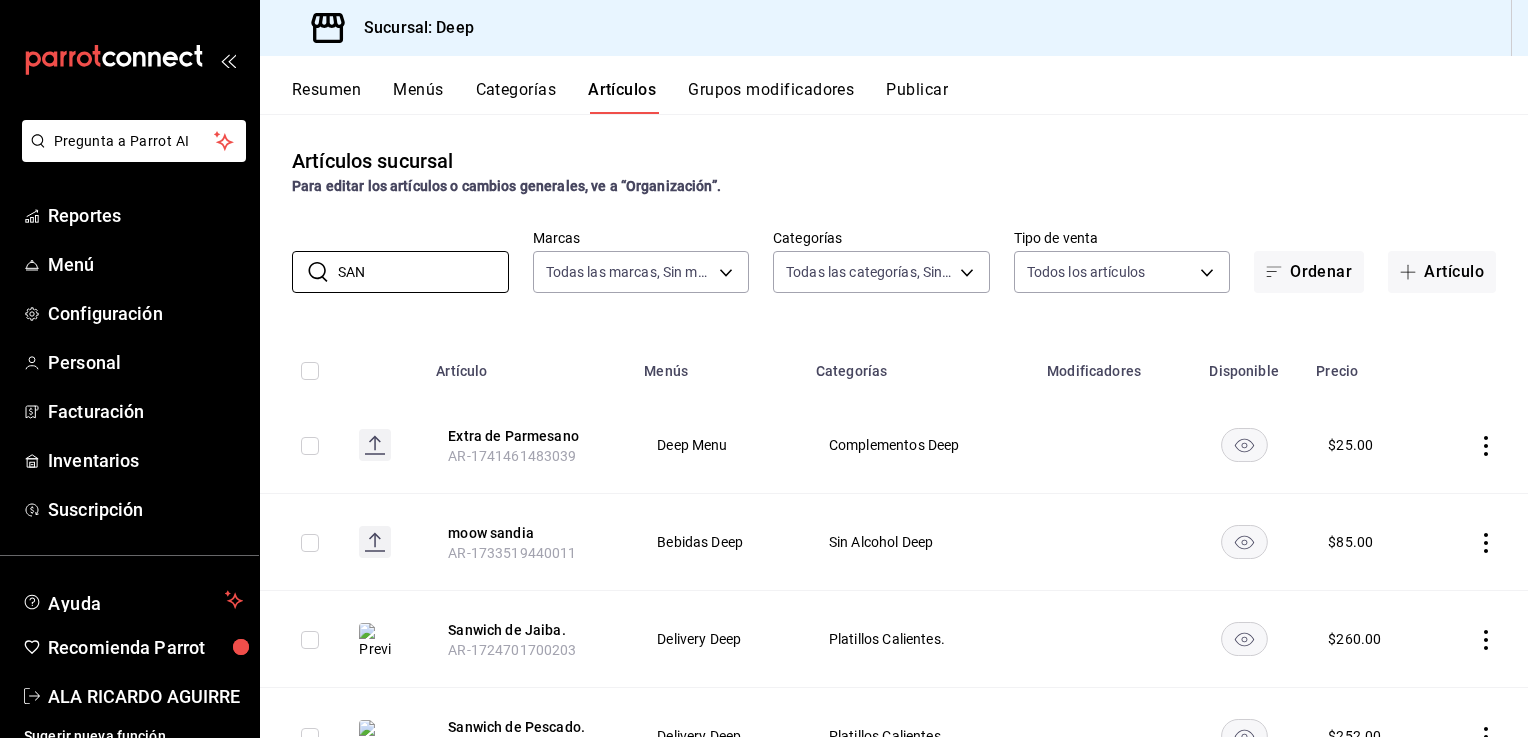 type on "SAN" 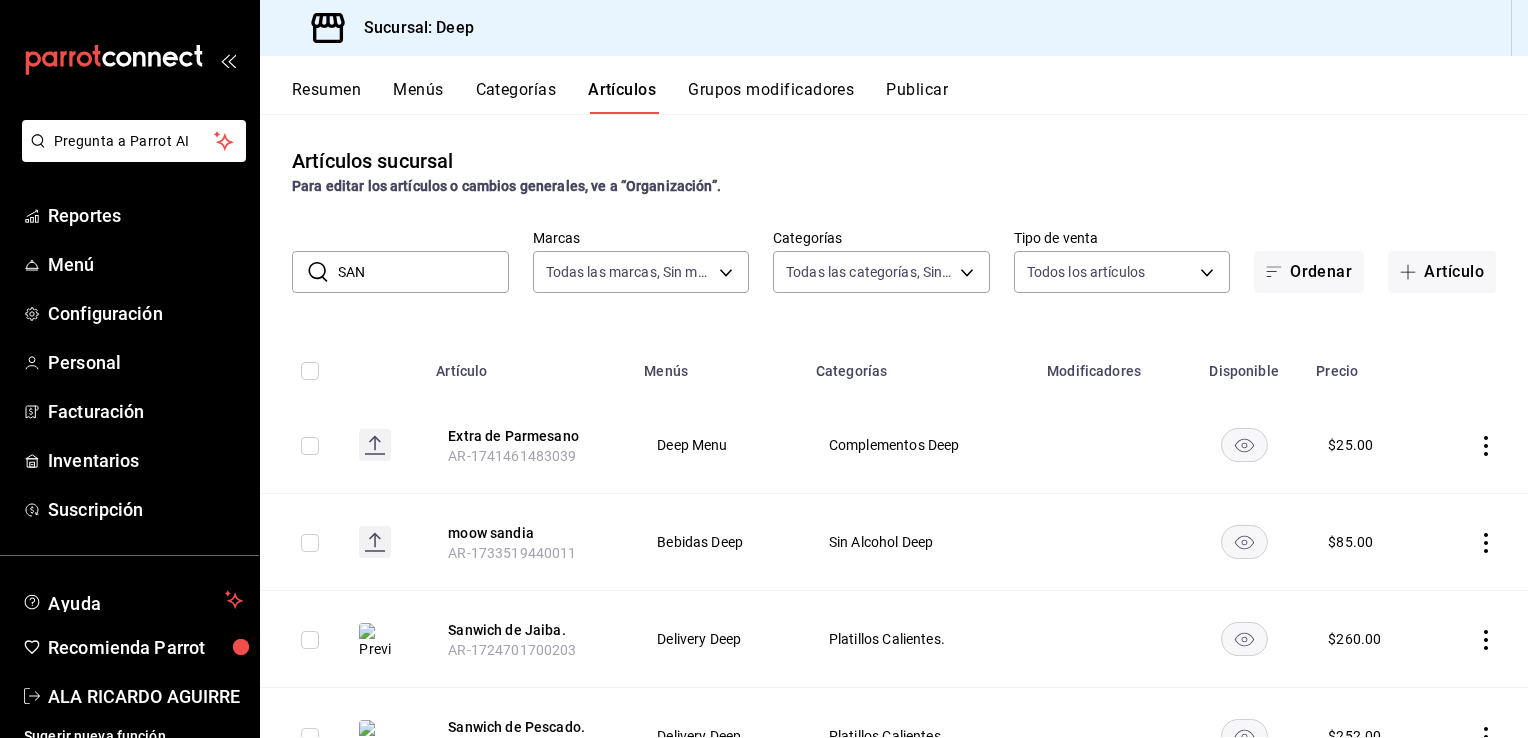 click 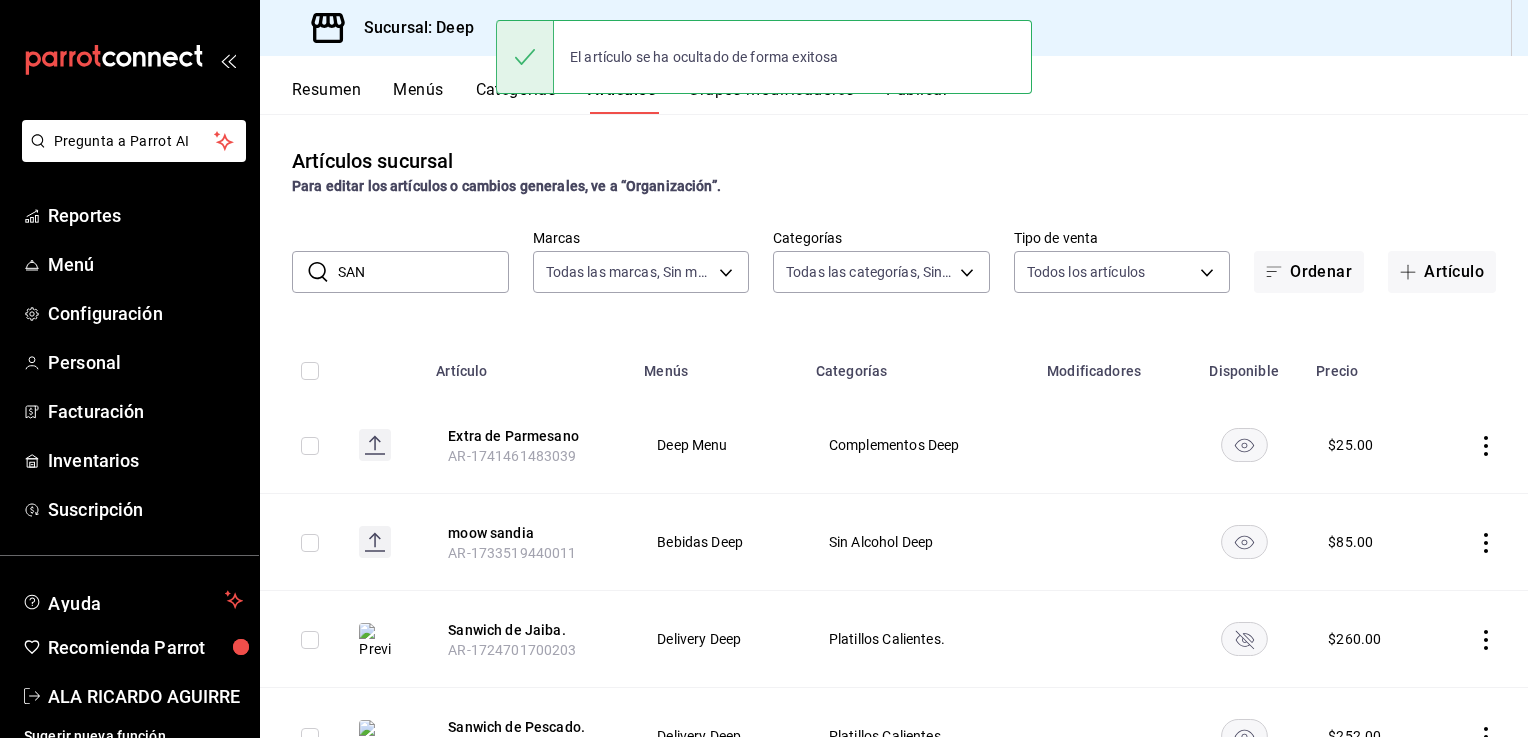 click 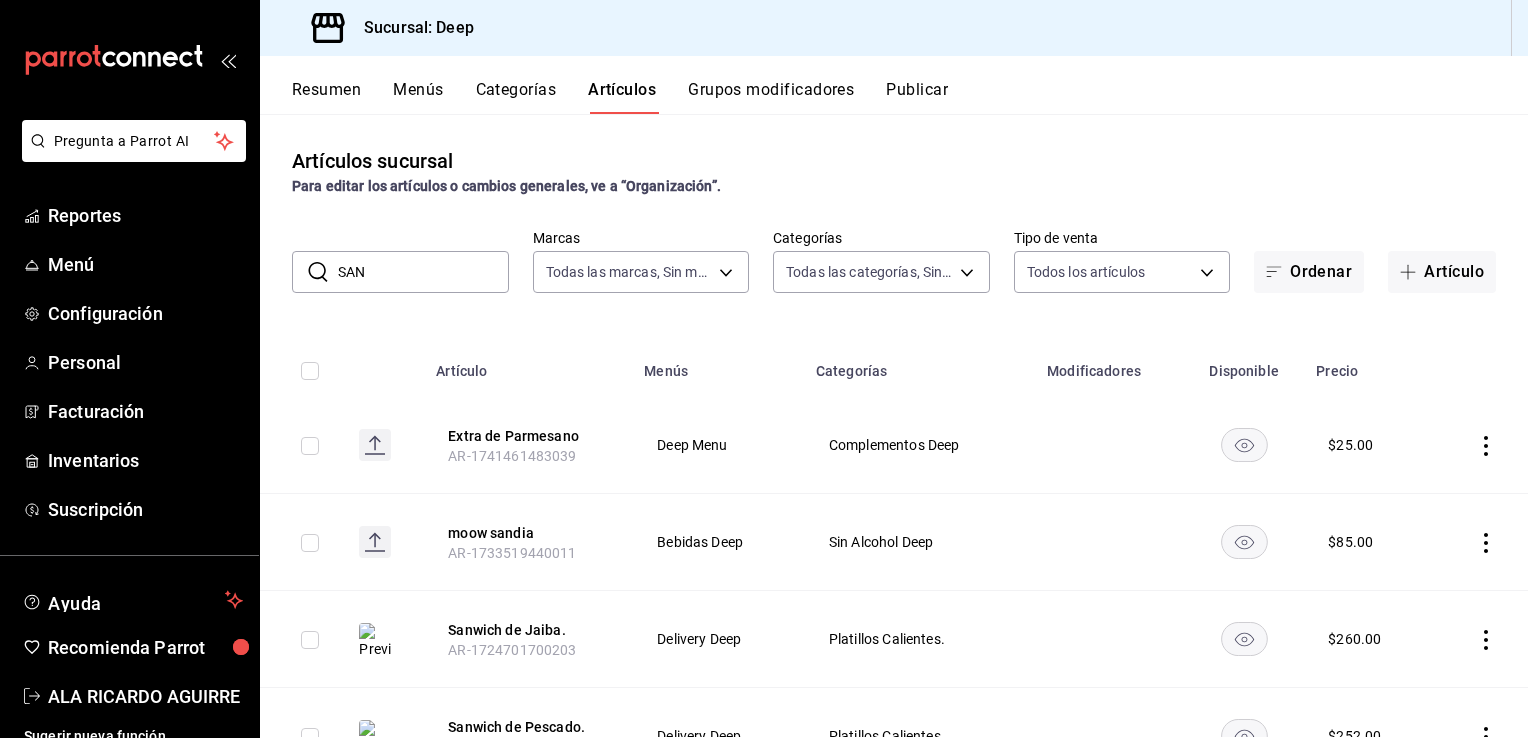 scroll, scrollTop: 40, scrollLeft: 0, axis: vertical 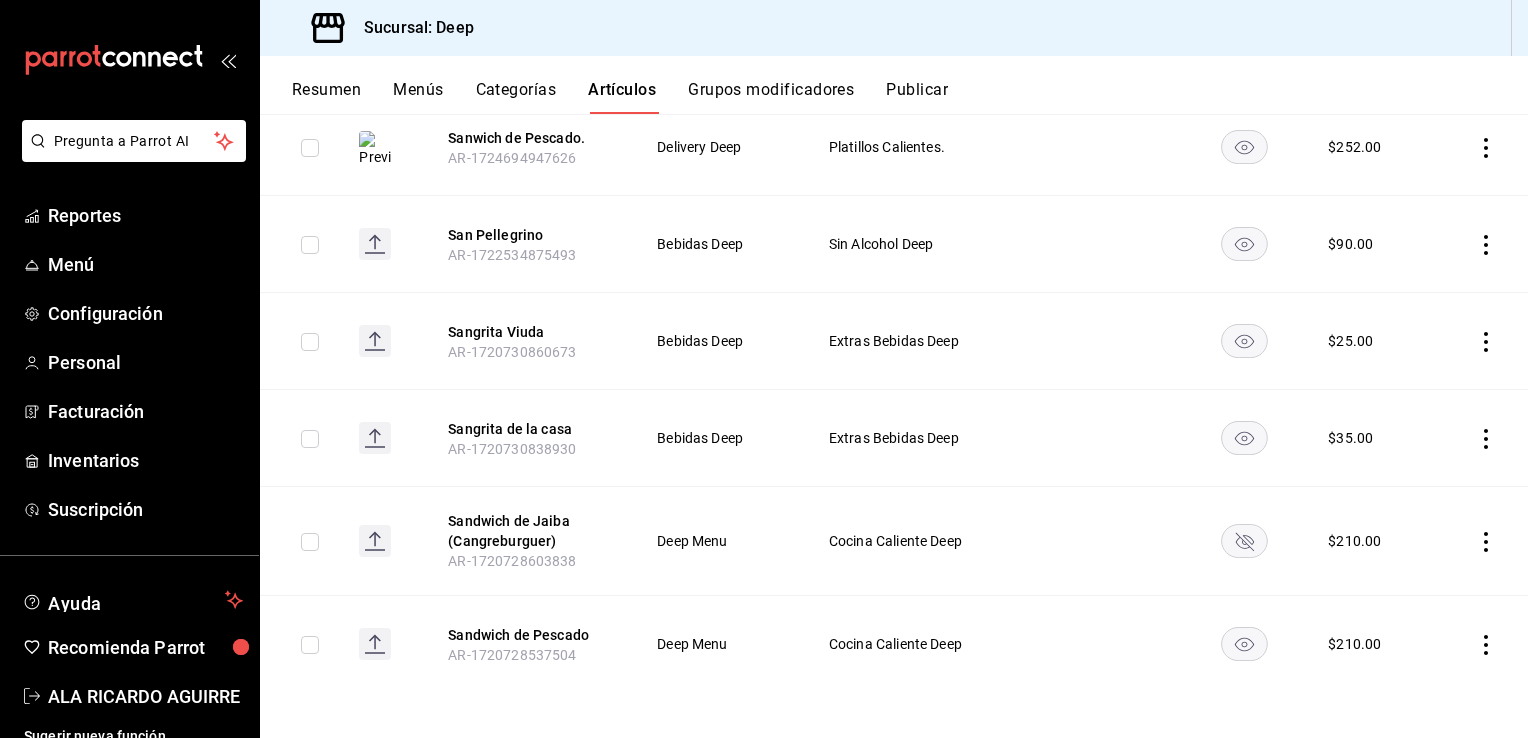 click 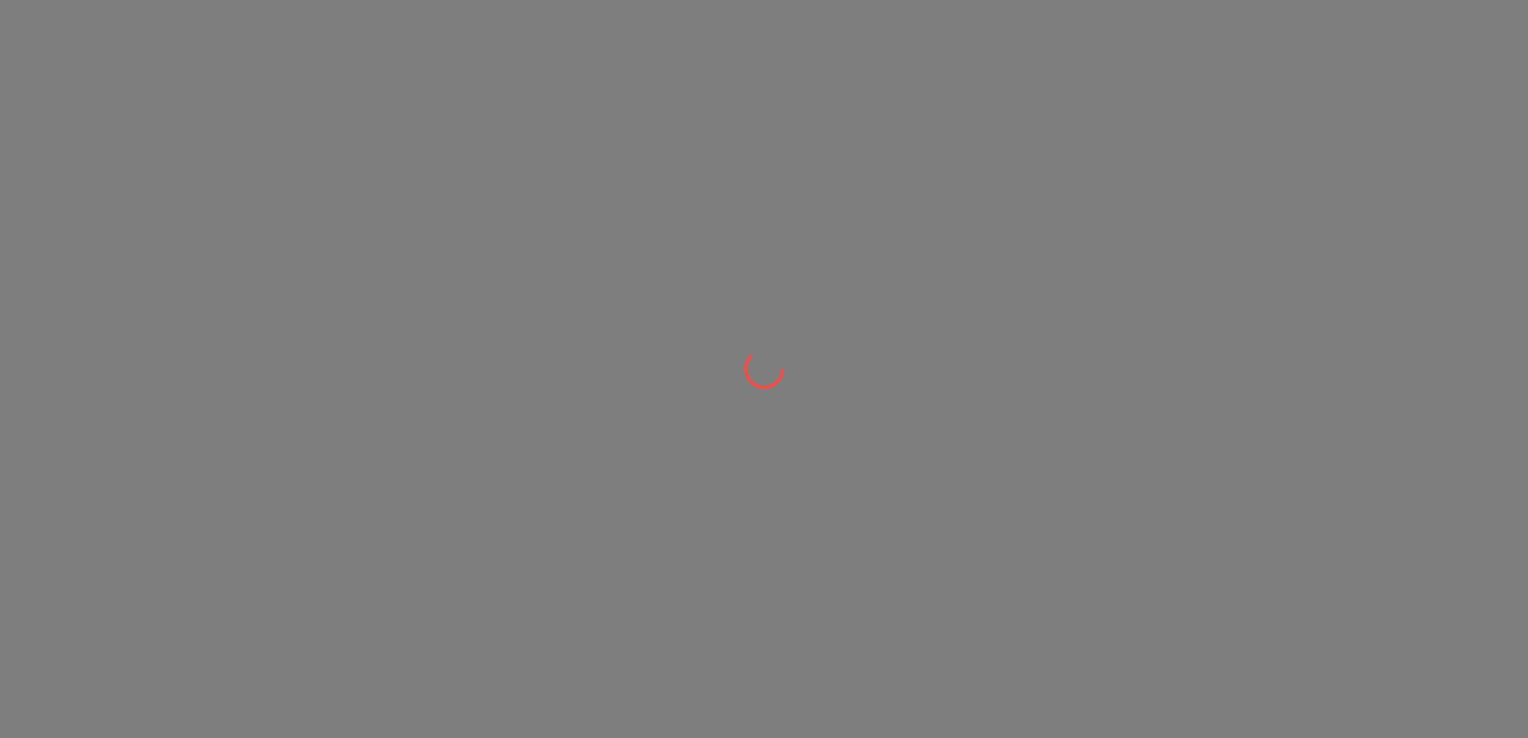 scroll, scrollTop: 0, scrollLeft: 0, axis: both 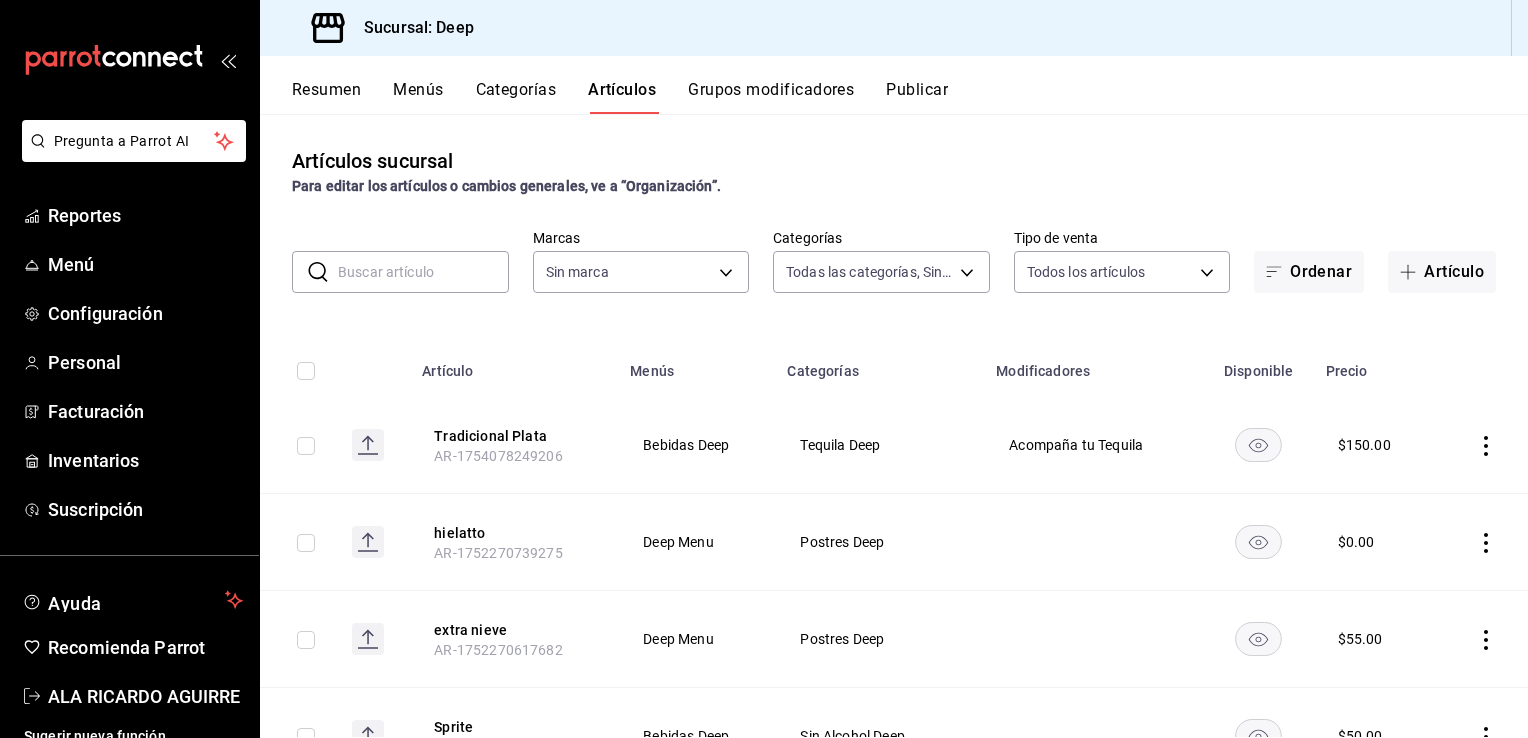 type on "[UUID],[UUID],[UUID],[UUID],[UUID],[UUID],[UUID],[UUID],[UUID],[UUID],[UUID],[UUID],[UUID],[UUID],[UUID],[UUID],[UUID],[UUID],[UUID],[UUID],[UUID],[UUID],[UUID],[UUID],[UUID]" 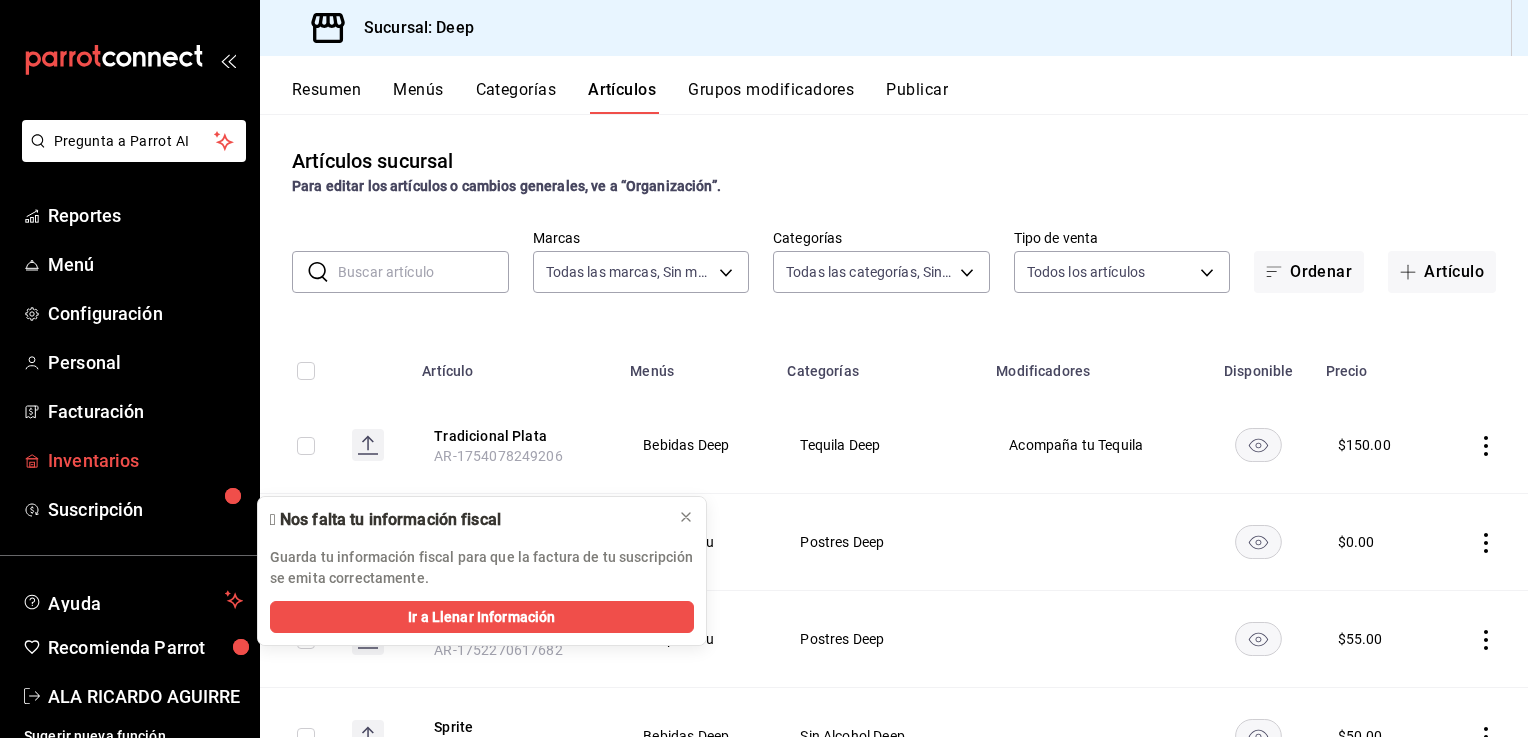 click on "Inventarios" at bounding box center [145, 460] 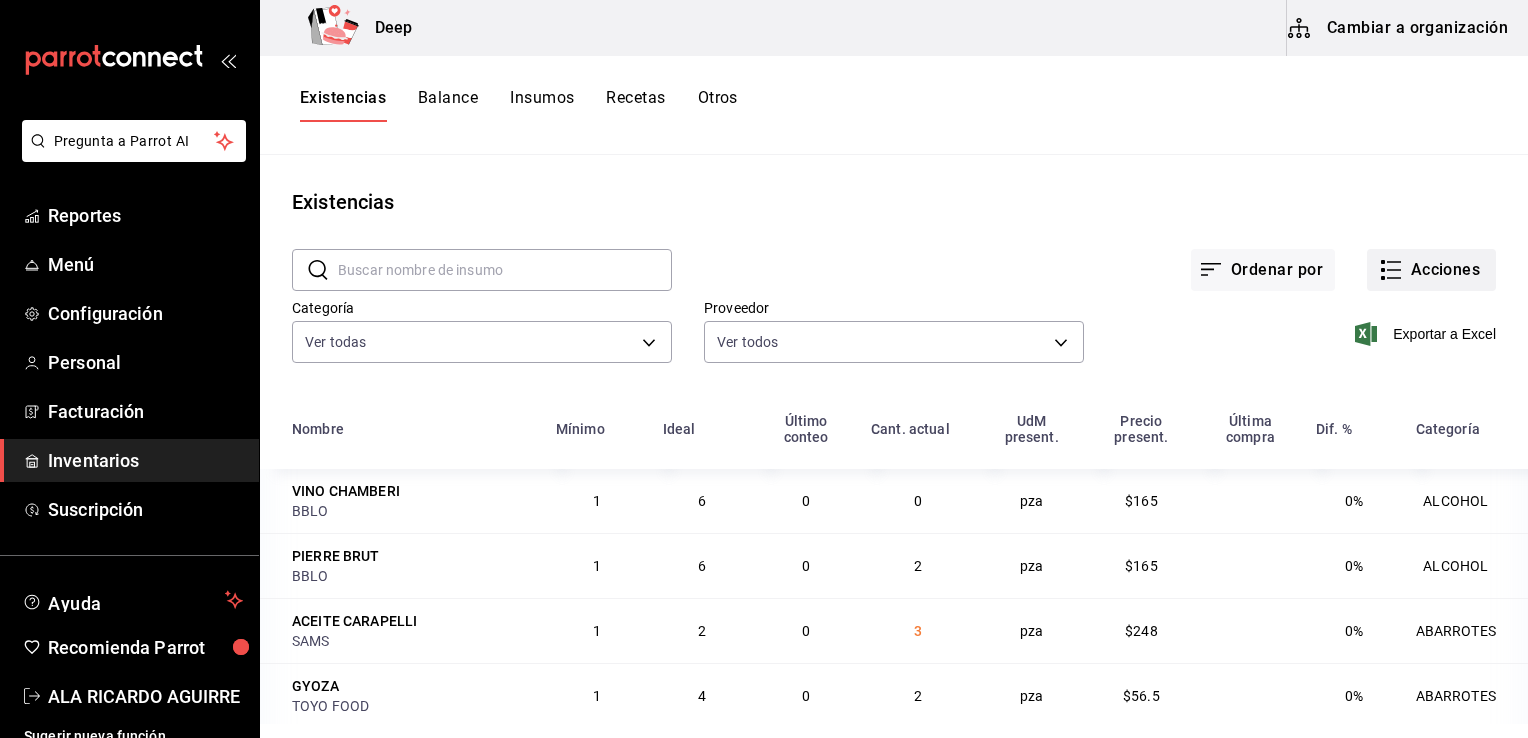 click on "Acciones" at bounding box center [1431, 270] 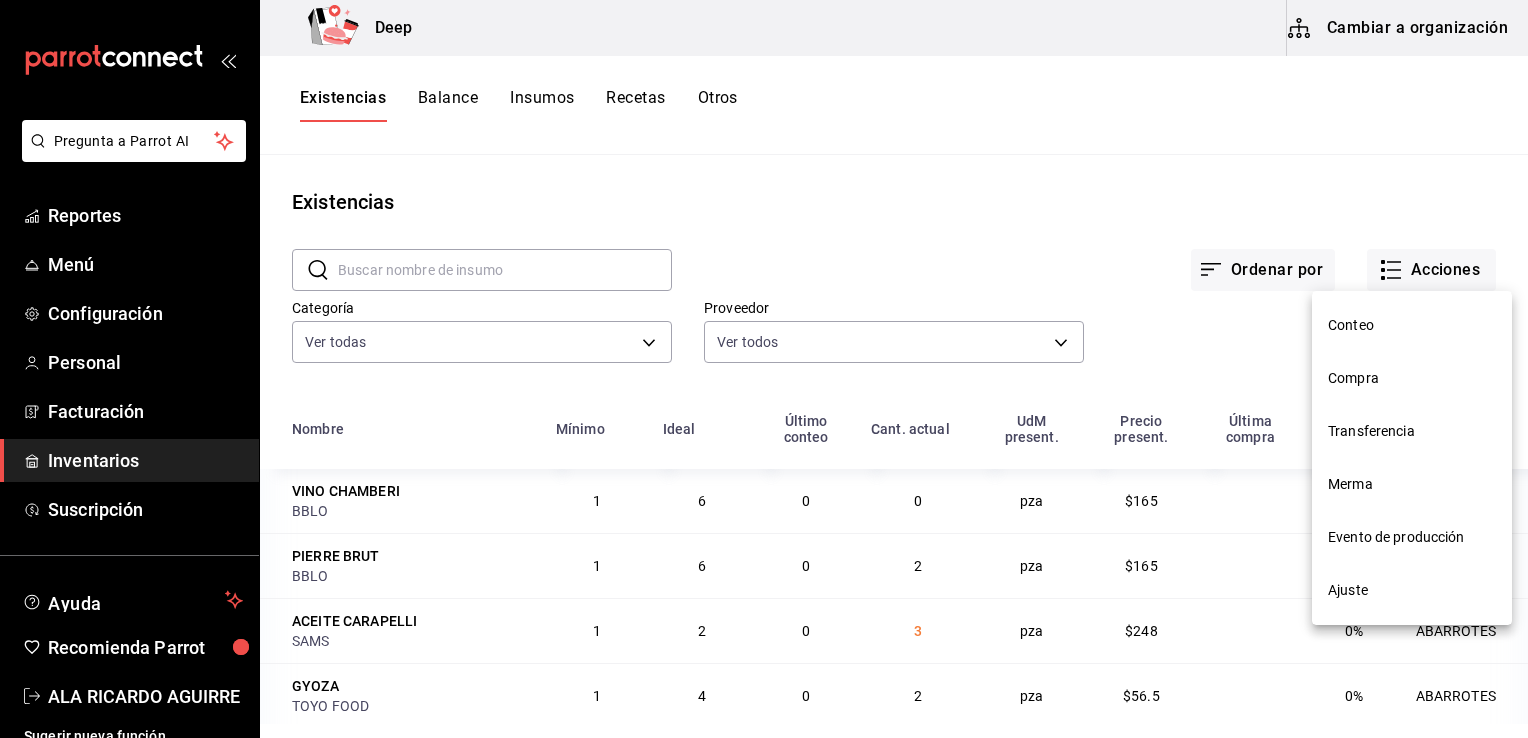 click on "Conteo" at bounding box center [1412, 325] 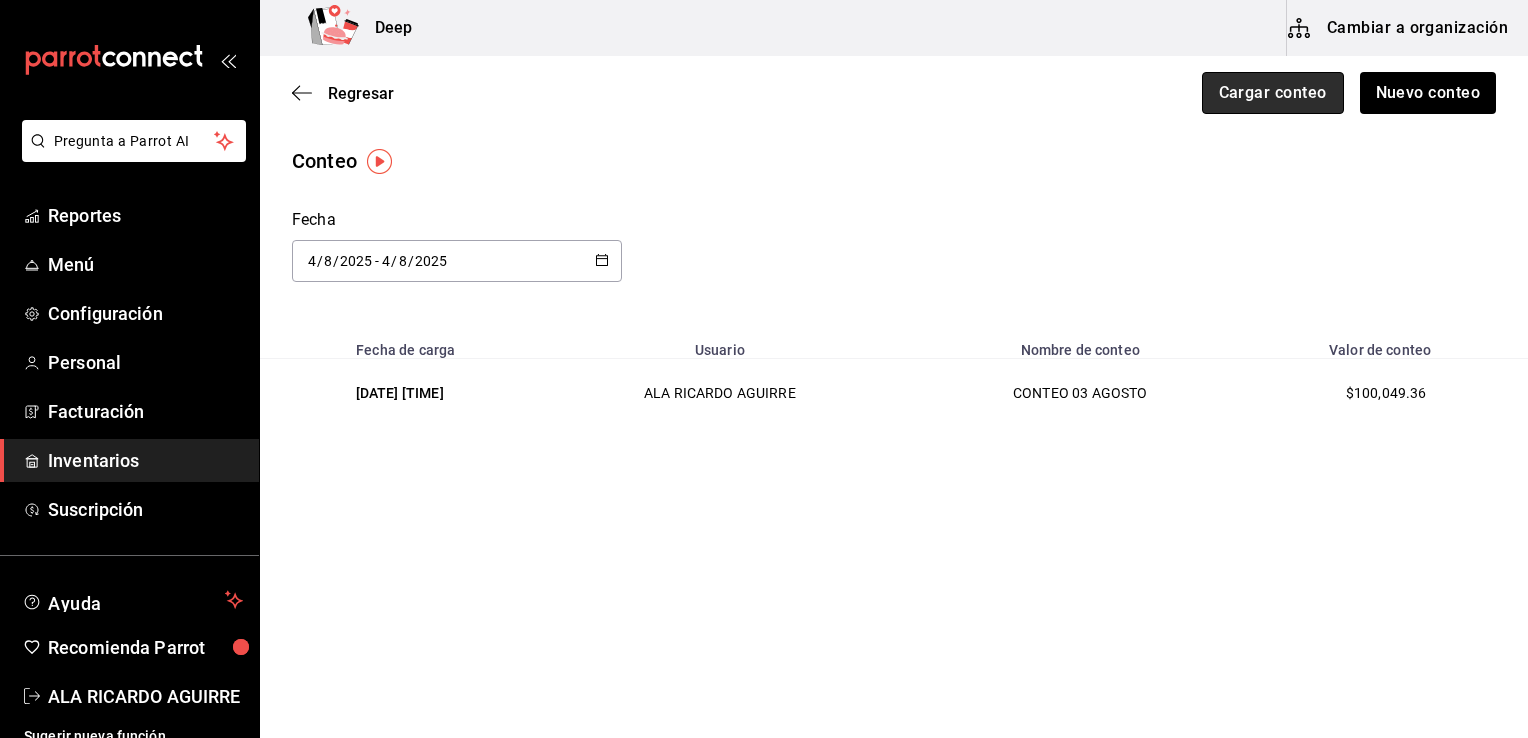 click on "Cargar conteo" at bounding box center [1273, 93] 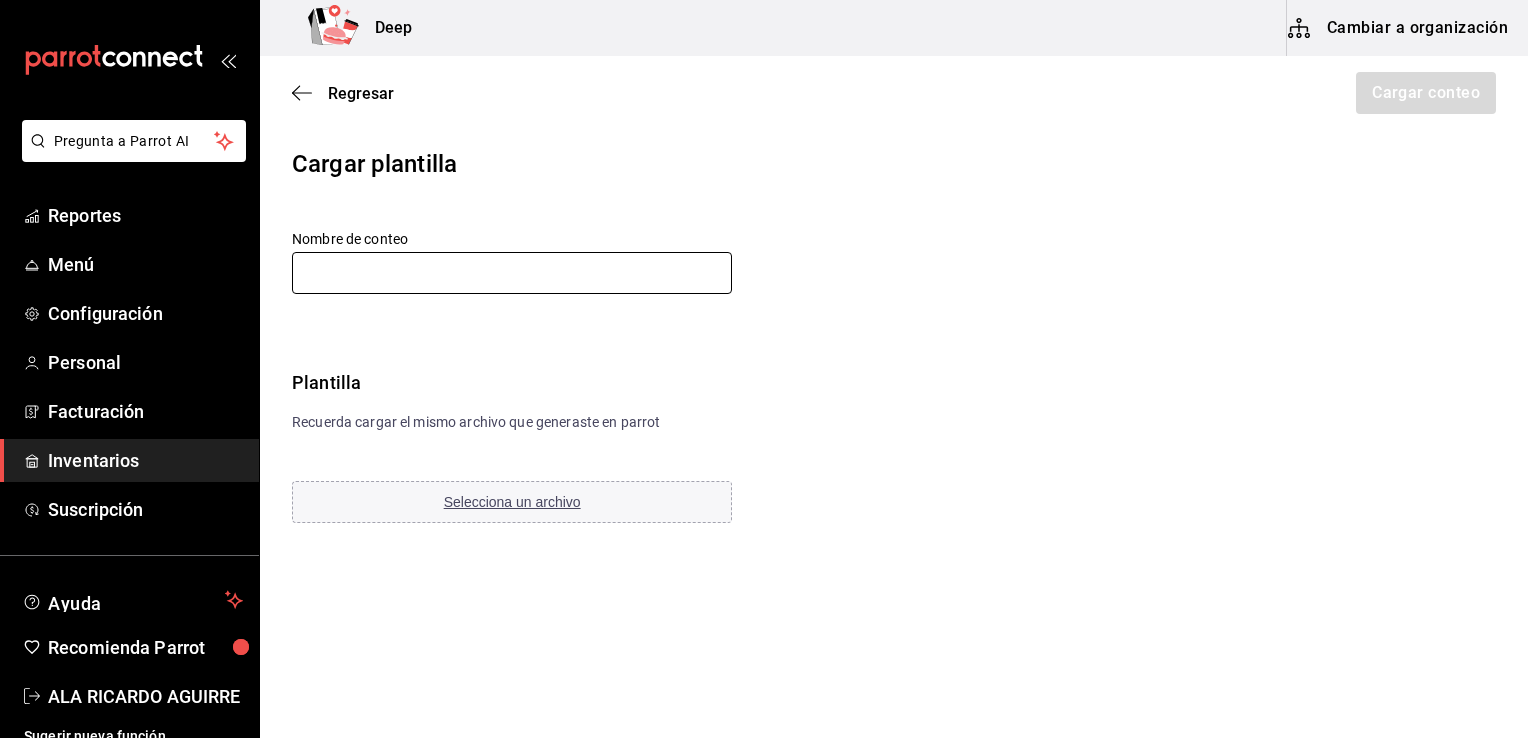click at bounding box center (512, 273) 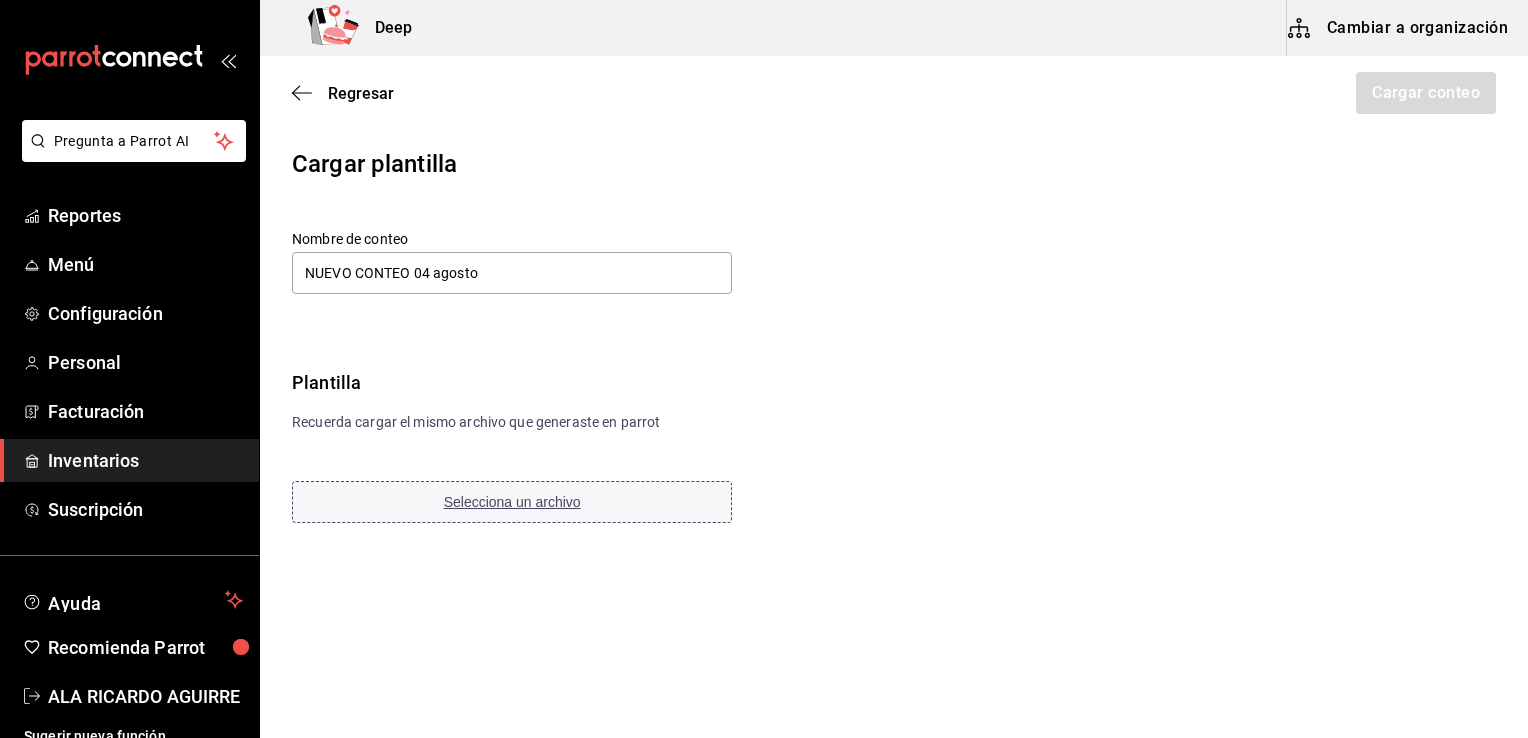 type on "NUEVO CONTEO 04 agosto" 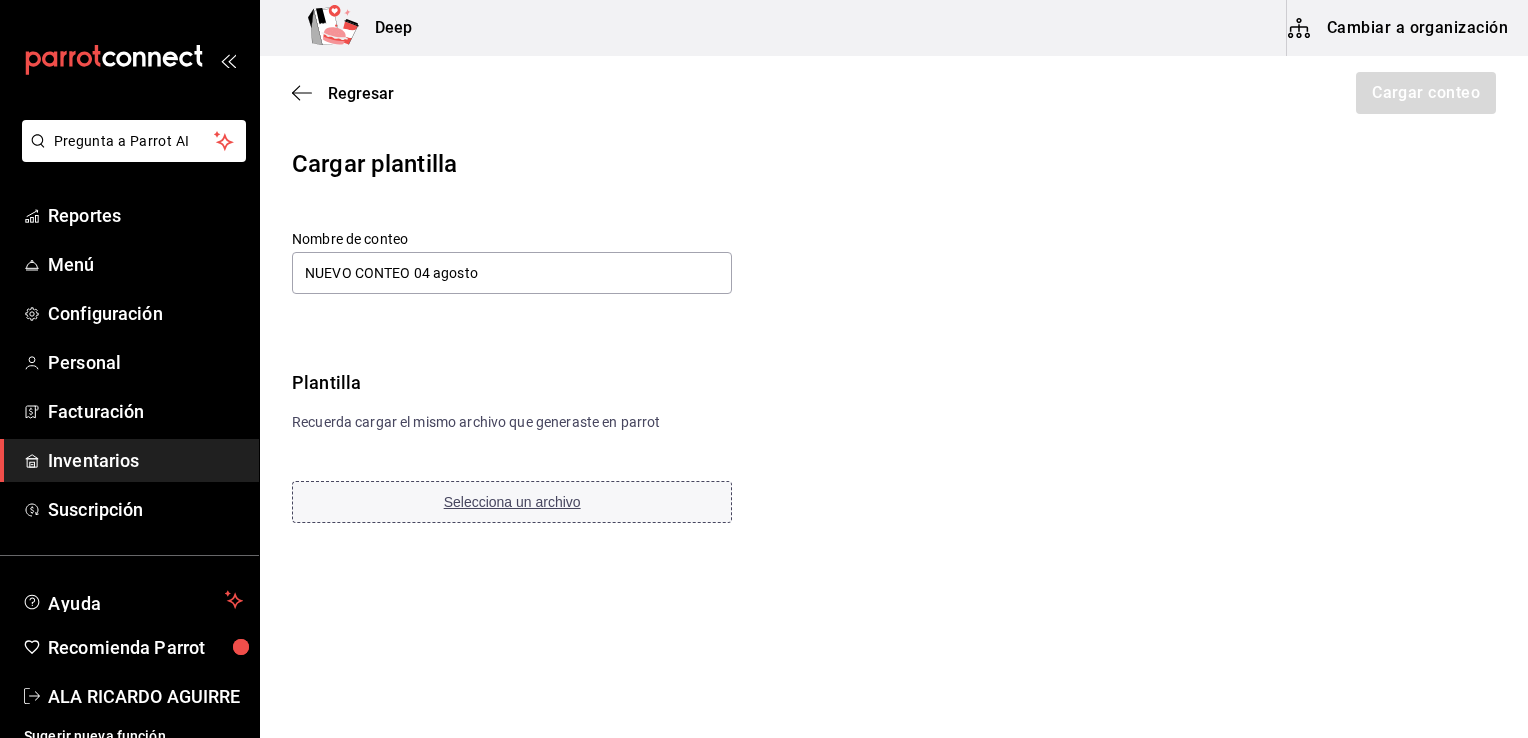 click on "Selecciona un archivo" at bounding box center (512, 502) 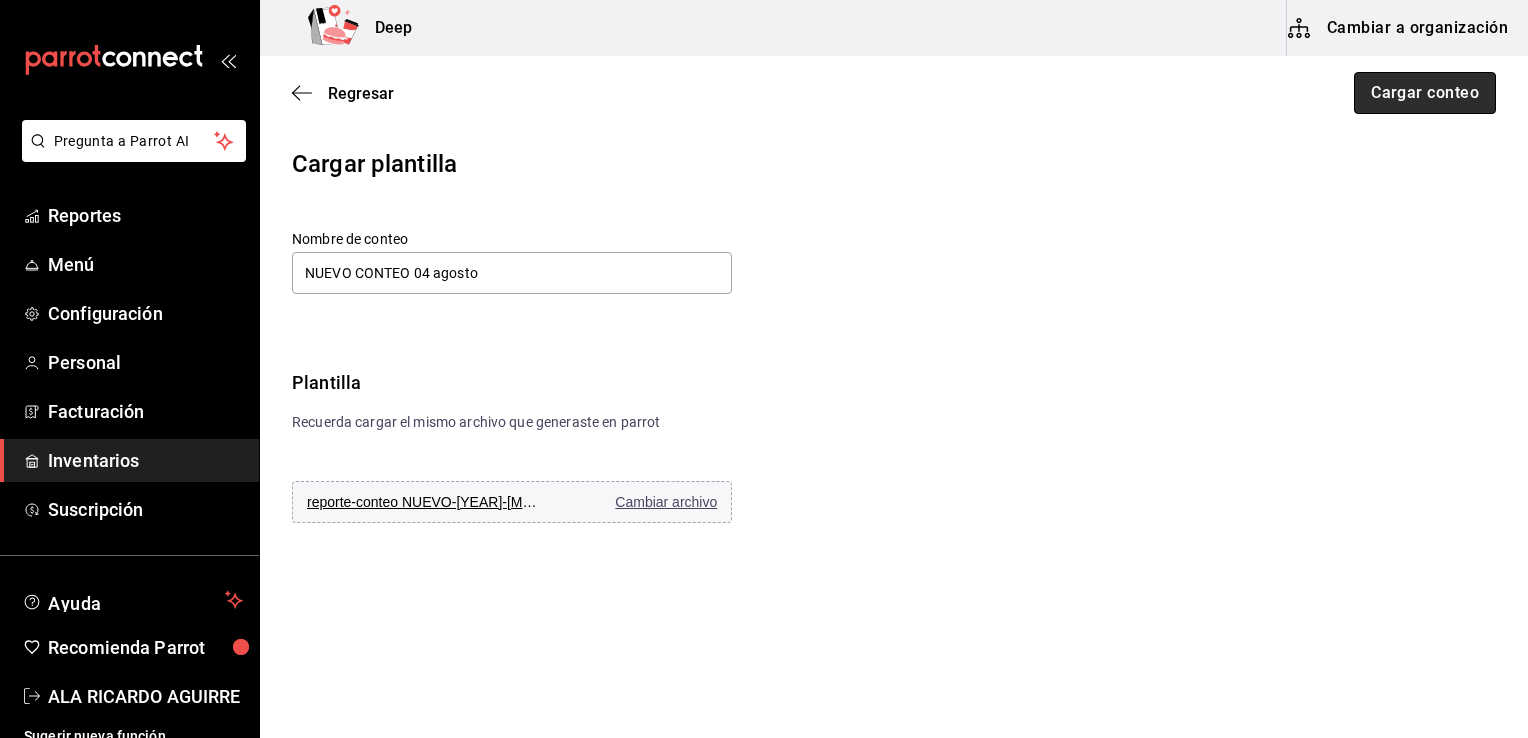click on "Cargar conteo" at bounding box center [1425, 93] 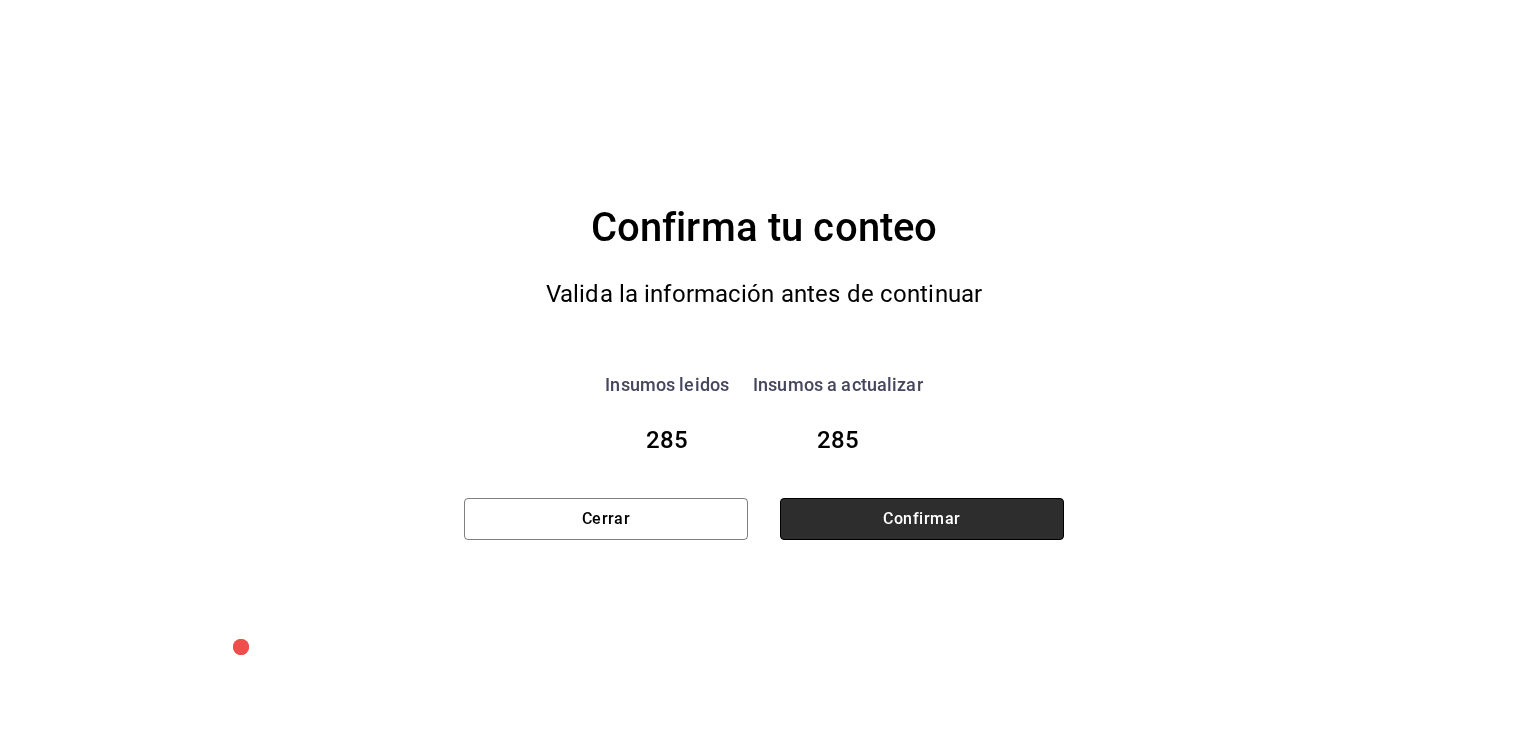 click on "Confirmar" at bounding box center (922, 519) 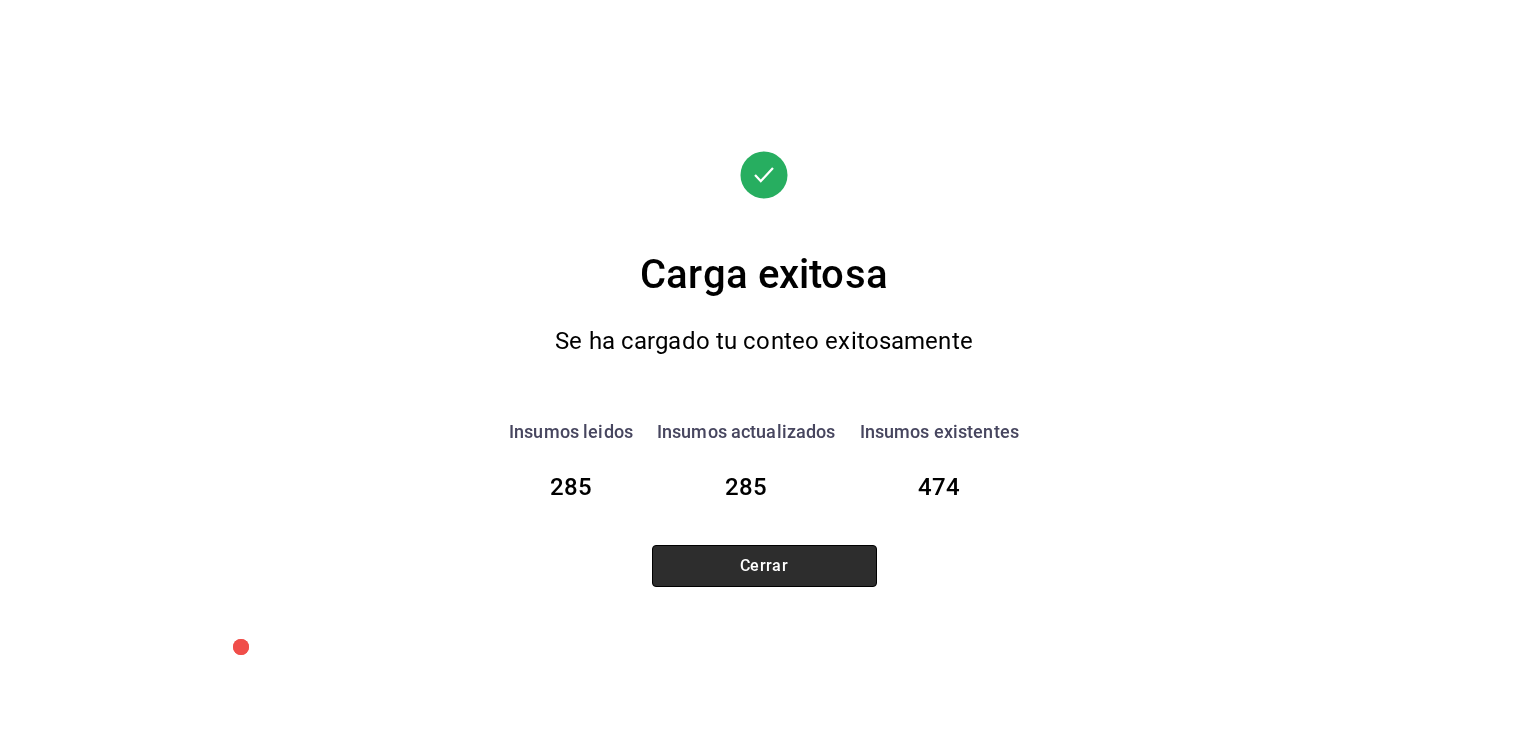 click on "Cerrar" at bounding box center (764, 566) 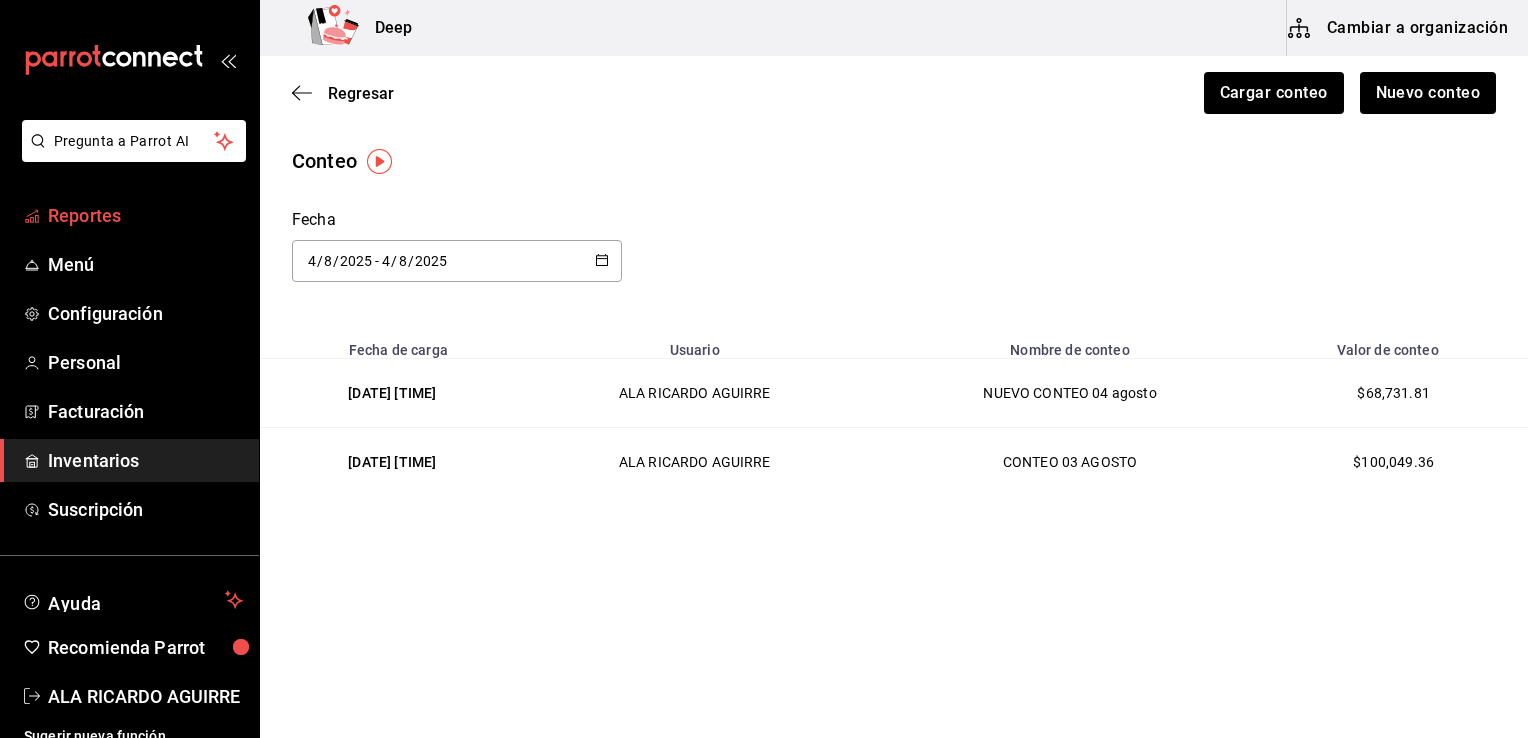click on "Reportes" at bounding box center (129, 215) 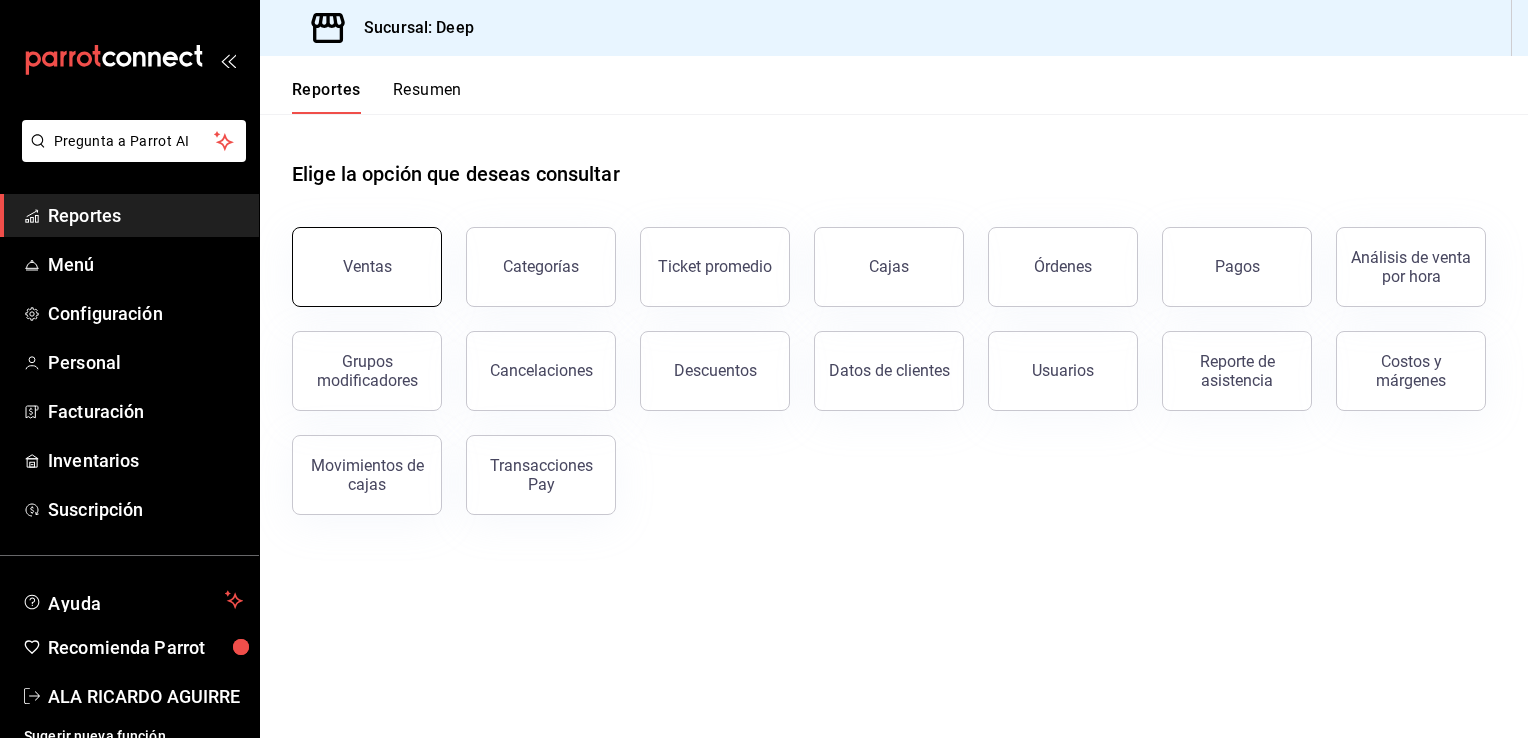 click on "Ventas" at bounding box center (367, 266) 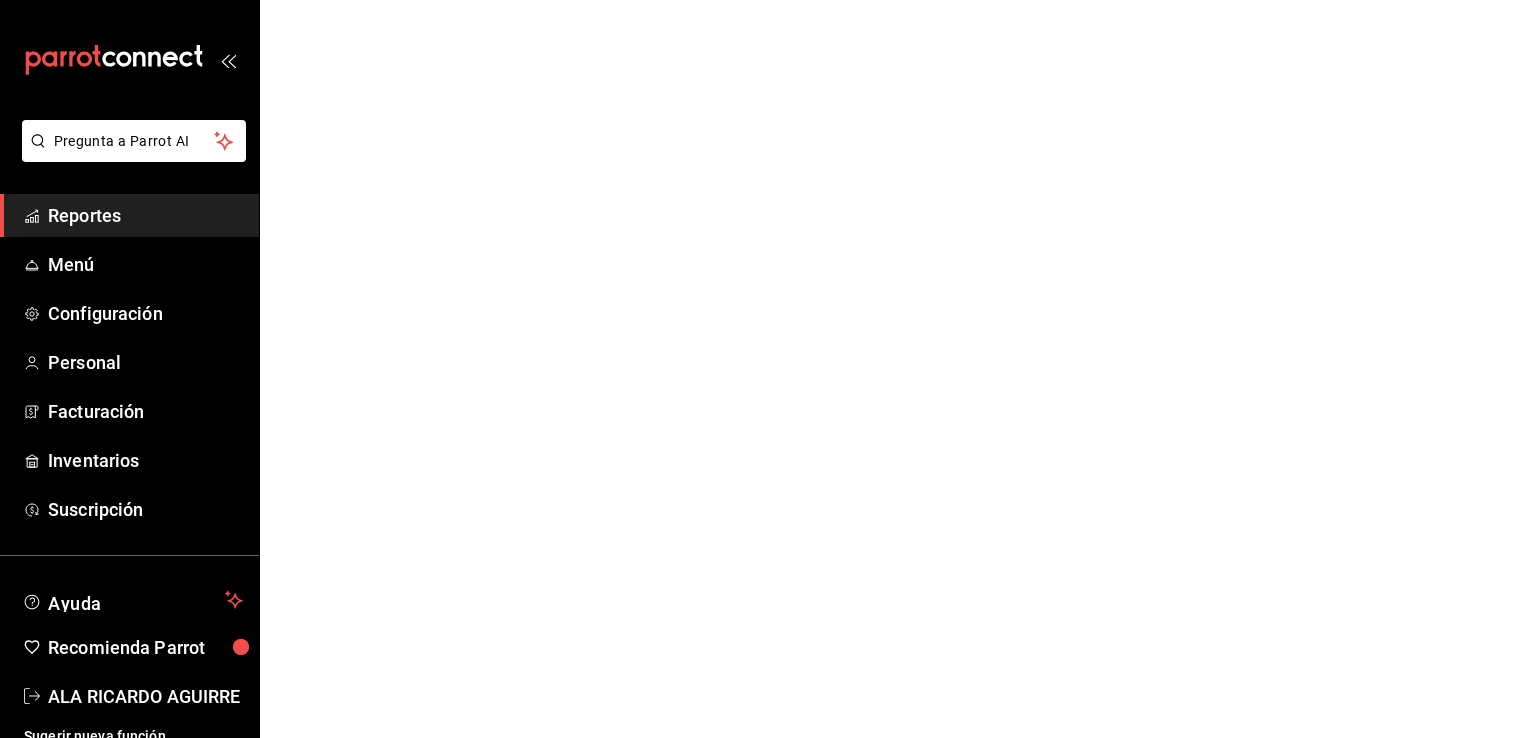click on "Pregunta a Parrot AI Reportes   Menú   Configuración   Personal   Facturación   Inventarios   Suscripción   Ayuda Recomienda Parrot   ALA RICARDO AGUIRRE   Sugerir nueva función   GANA 1 MES GRATIS EN TU SUSCRIPCIÓN AQUÍ ¿Recuerdas cómo empezó tu restaurante?
Hoy puedes ayudar a un colega a tener el mismo cambio que tú viviste.
Recomienda Parrot directamente desde tu Portal Administrador.
Es fácil y rápido.
🎁 Por cada restaurante que se una, ganas 1 mes gratis. Ver video tutorial Ir a video Pregunta a Parrot AI Reportes   Menú   Configuración   Personal   Facturación   Inventarios   Suscripción   Ayuda Recomienda Parrot   ALA RICARDO AGUIRRE   Sugerir nueva función   Visitar centro de ayuda (81) 2046 6363 soporte@parrotsoftware.io Visitar centro de ayuda (81) 2046 6363 soporte@parrotsoftware.io" at bounding box center (764, 0) 